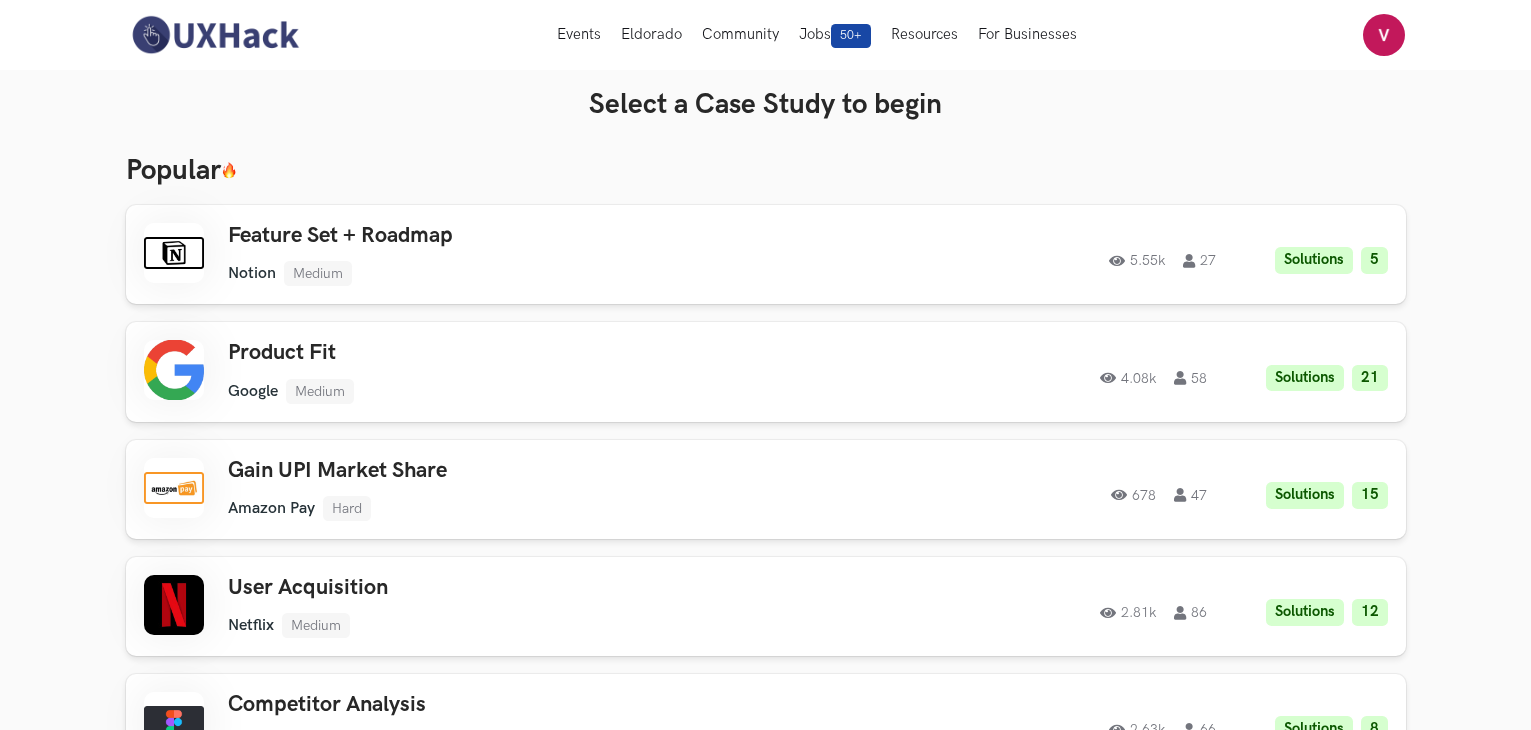 scroll, scrollTop: 0, scrollLeft: 0, axis: both 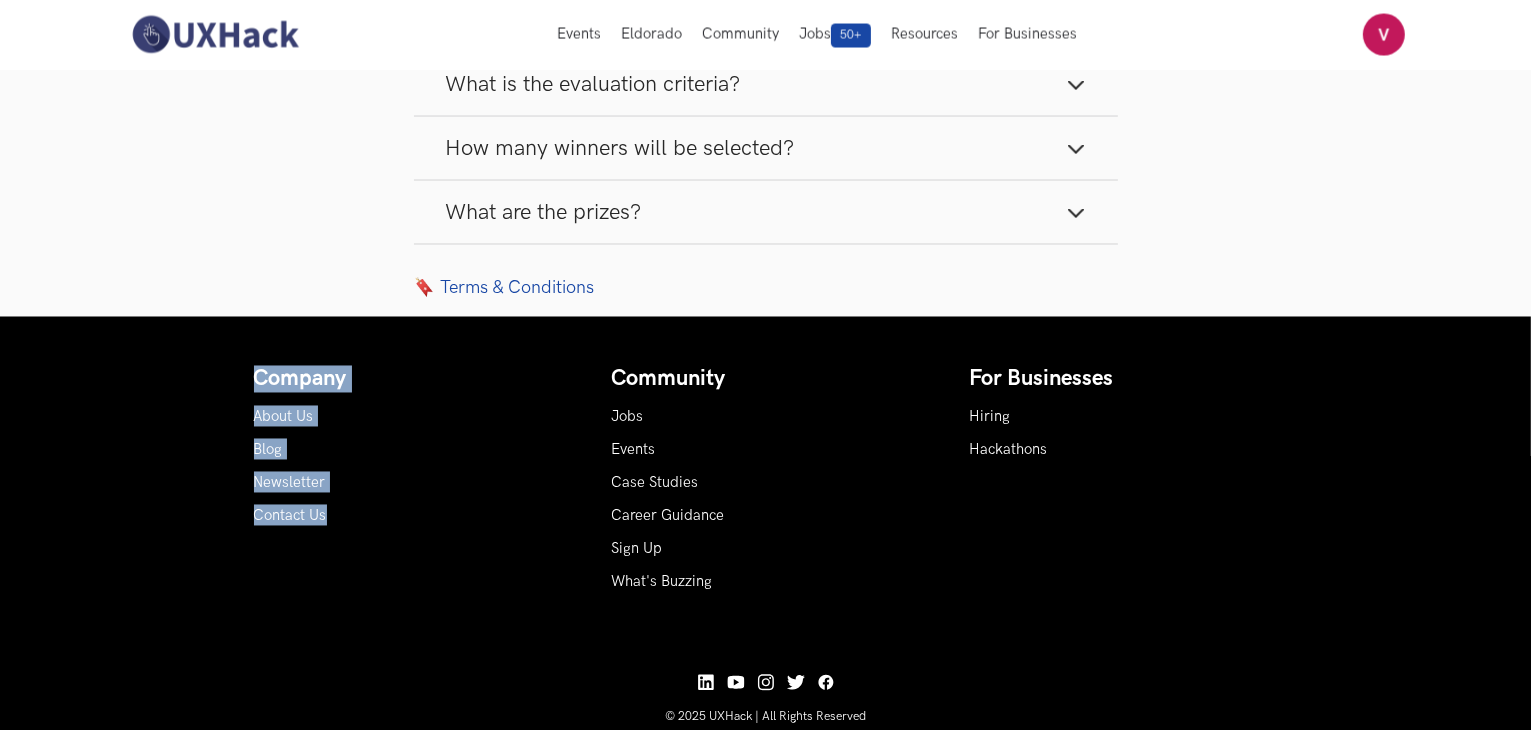 drag, startPoint x: 232, startPoint y: 392, endPoint x: 419, endPoint y: 553, distance: 246.75899 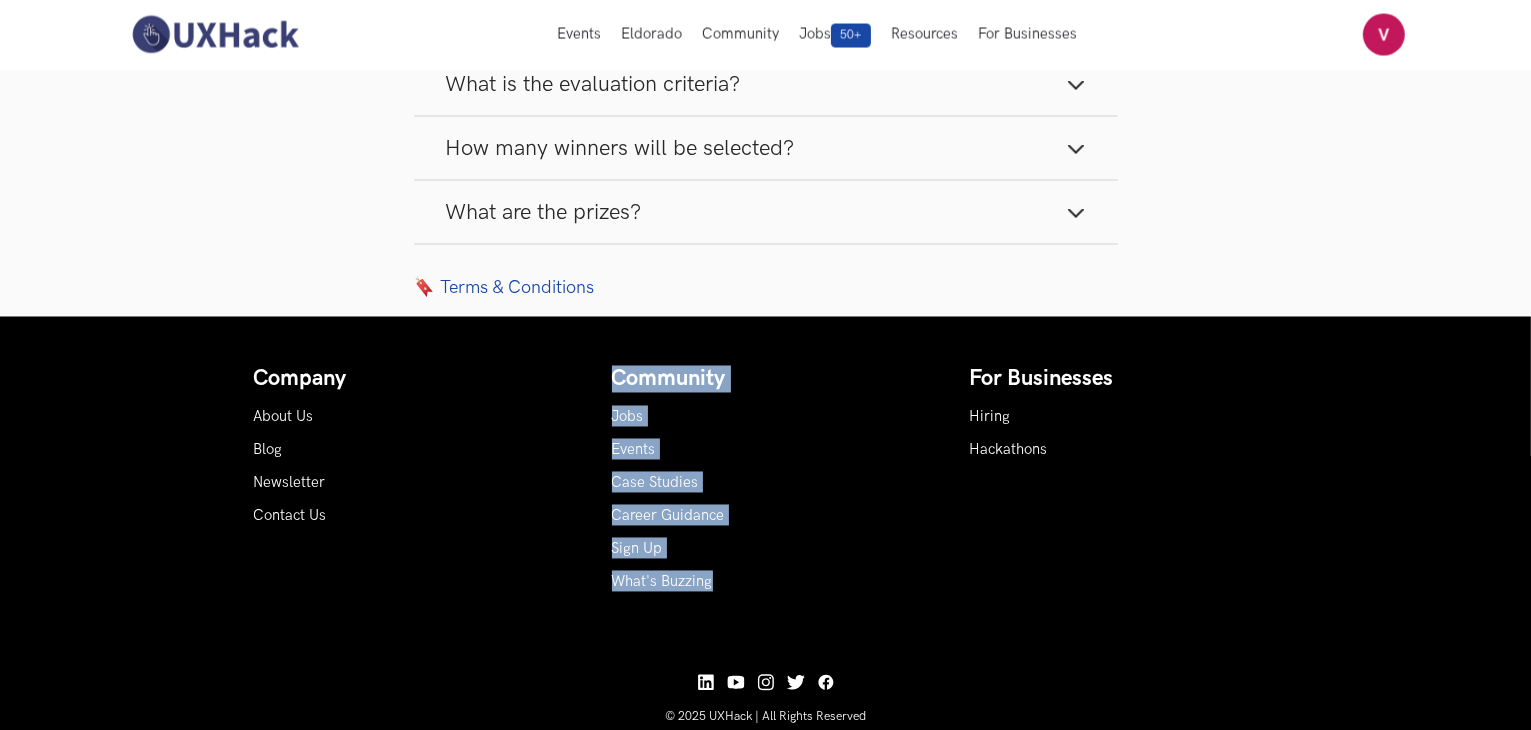drag, startPoint x: 762, startPoint y: 581, endPoint x: 594, endPoint y: 376, distance: 265.0453 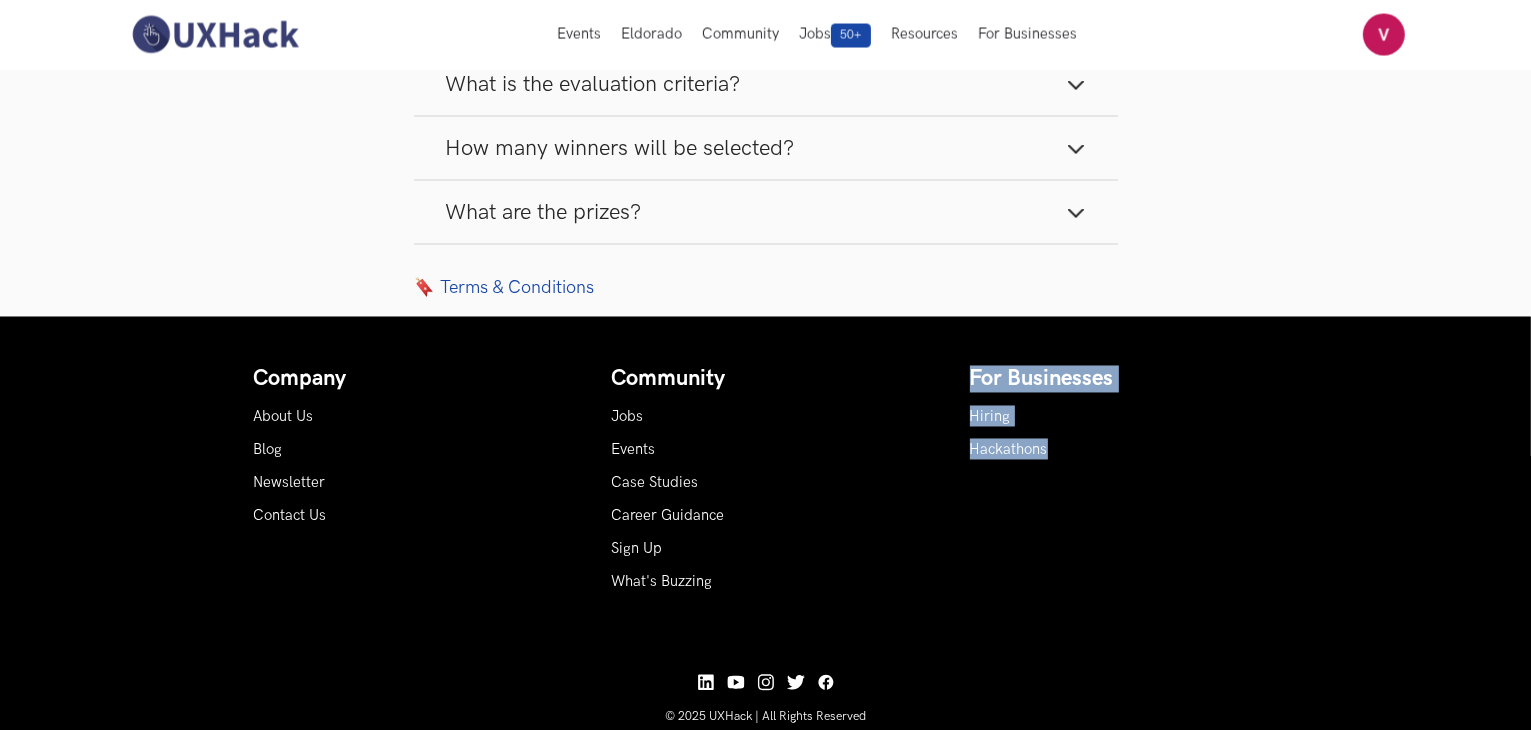 drag, startPoint x: 968, startPoint y: 351, endPoint x: 1074, endPoint y: 469, distance: 158.61903 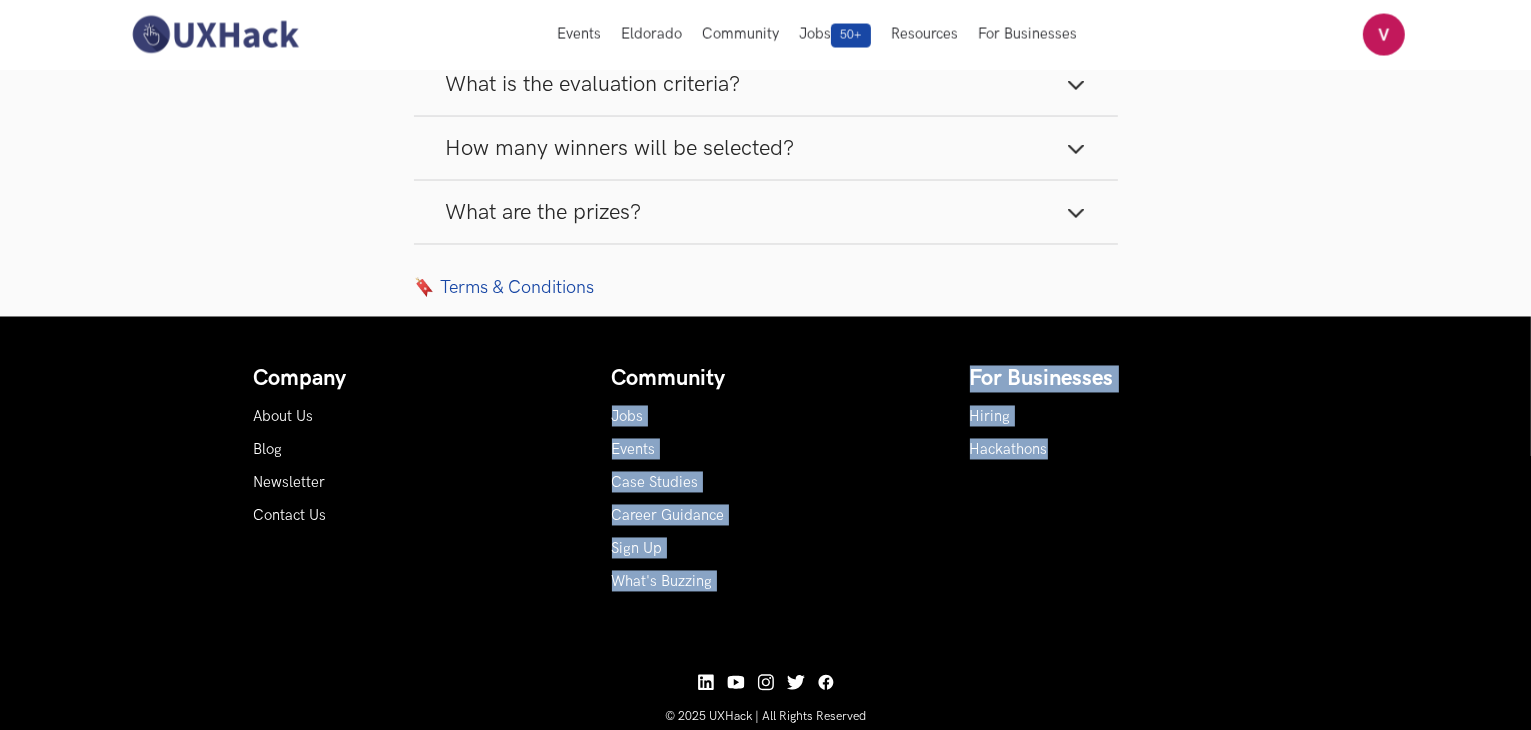 drag, startPoint x: 1074, startPoint y: 469, endPoint x: 896, endPoint y: 349, distance: 214.67184 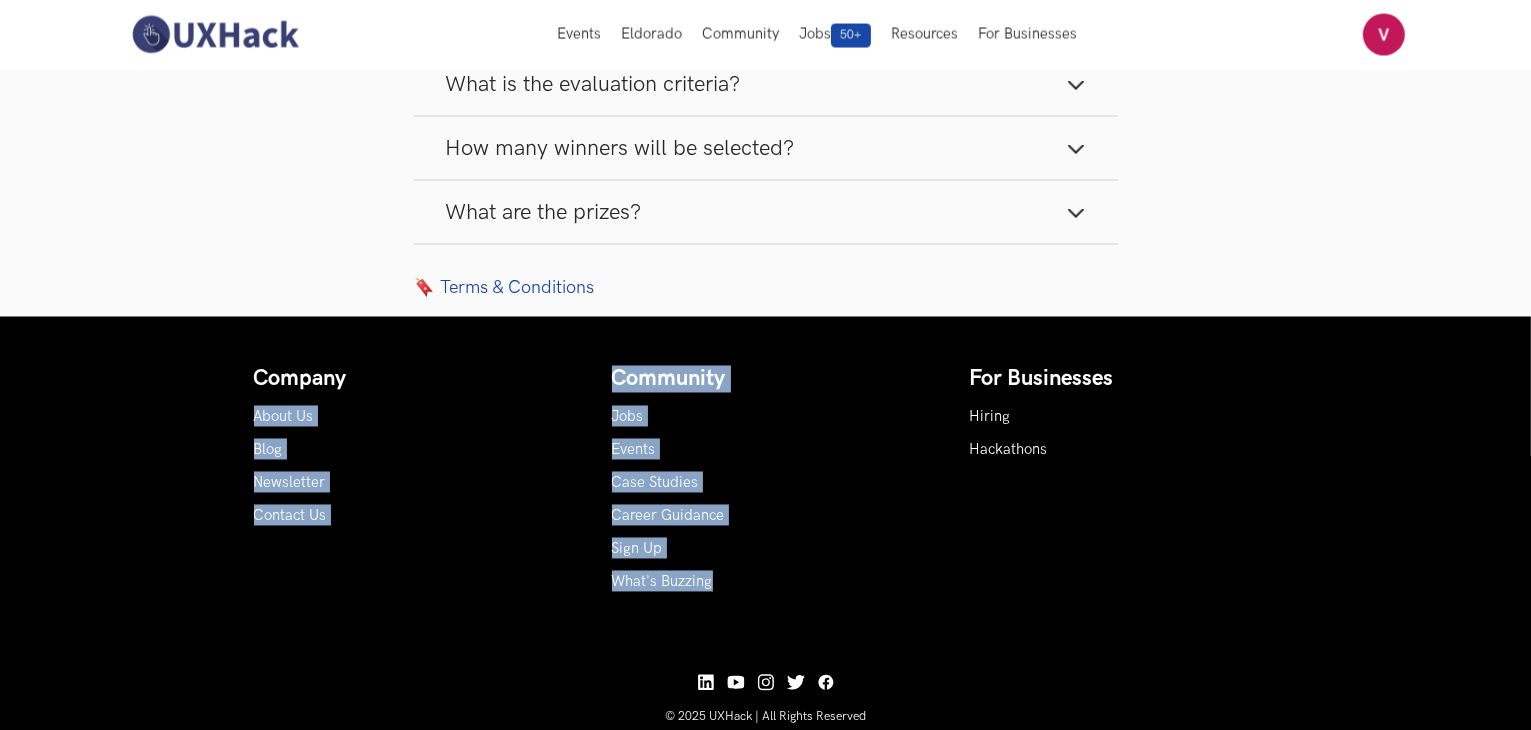 drag, startPoint x: 553, startPoint y: 375, endPoint x: 809, endPoint y: 573, distance: 323.6356 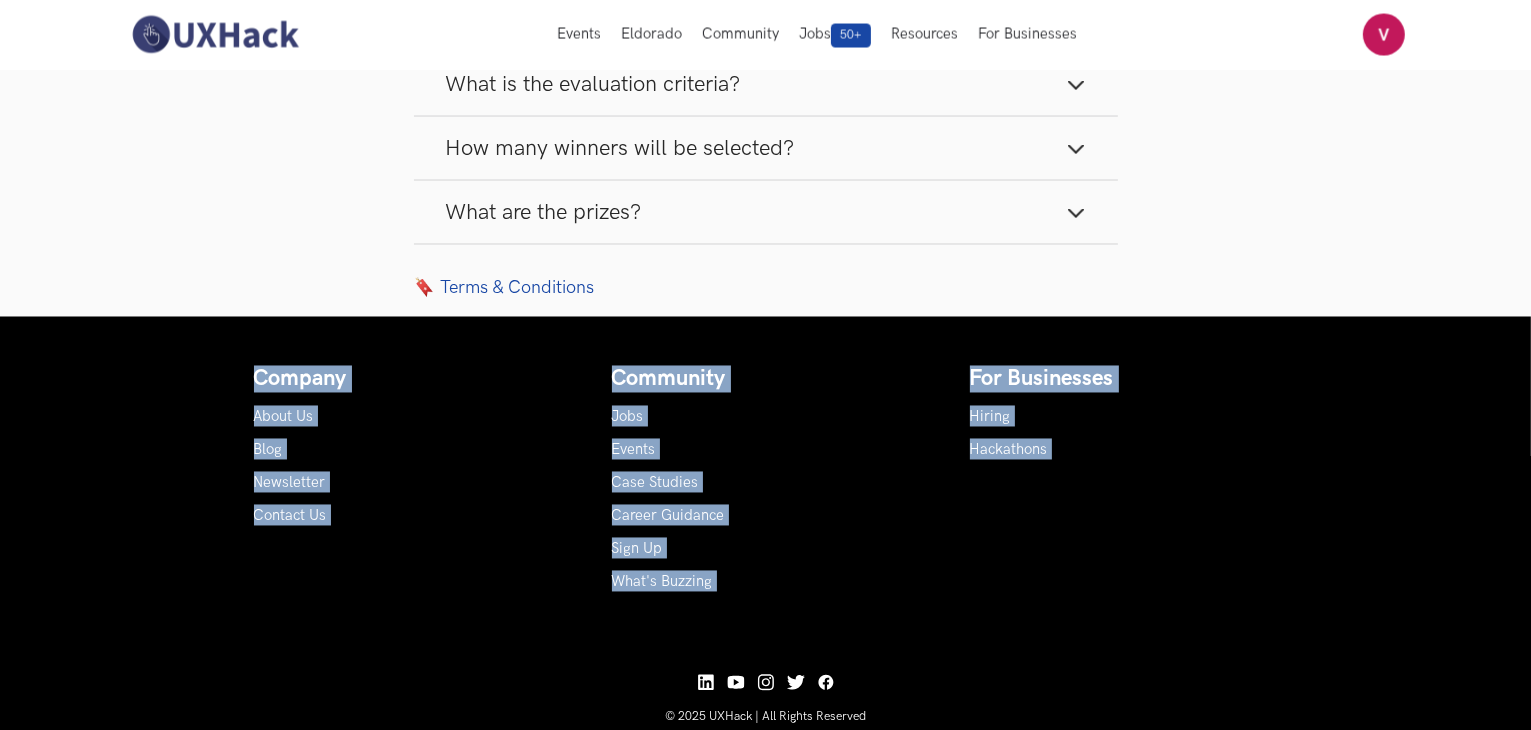 drag, startPoint x: 1037, startPoint y: 614, endPoint x: 184, endPoint y: 356, distance: 891.1638 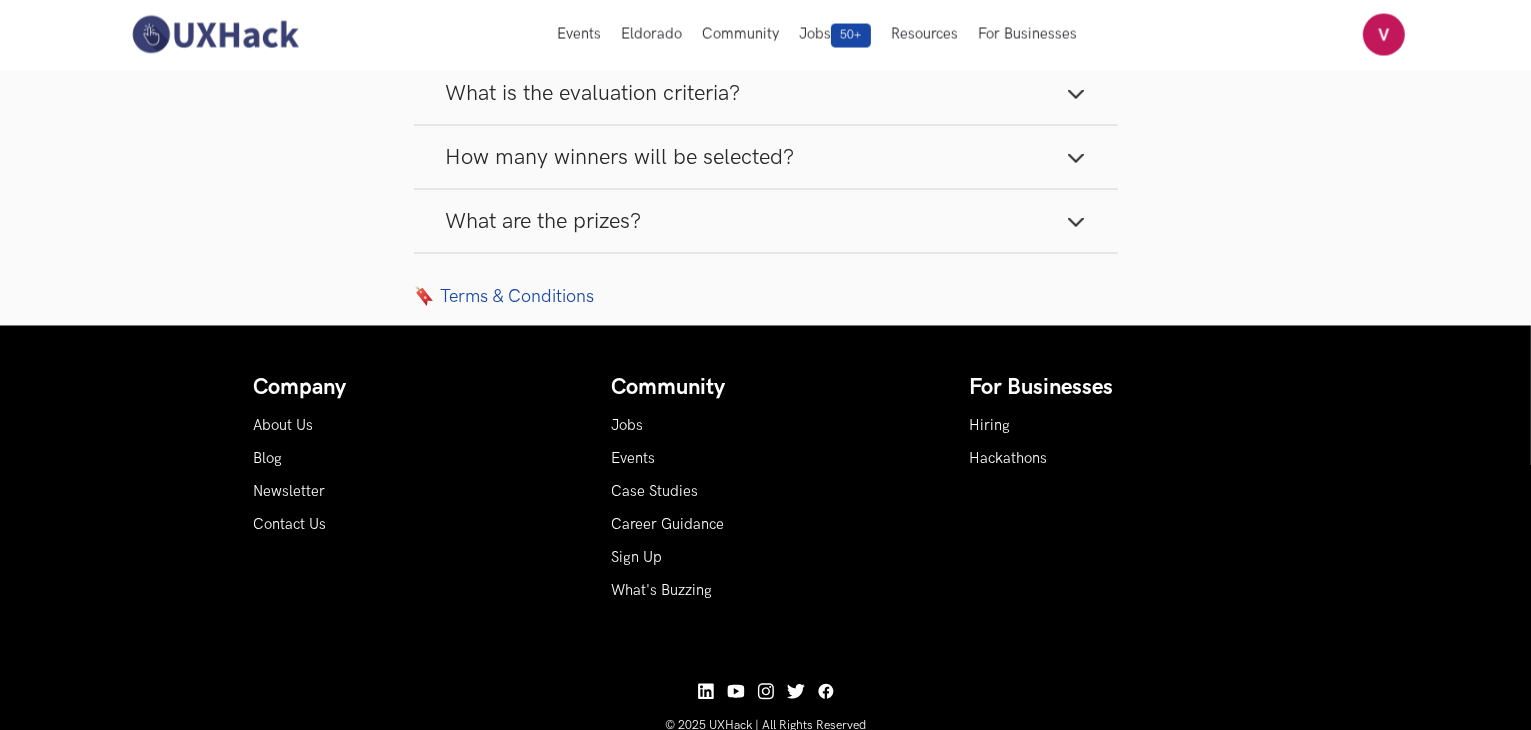 scroll, scrollTop: 3601, scrollLeft: 0, axis: vertical 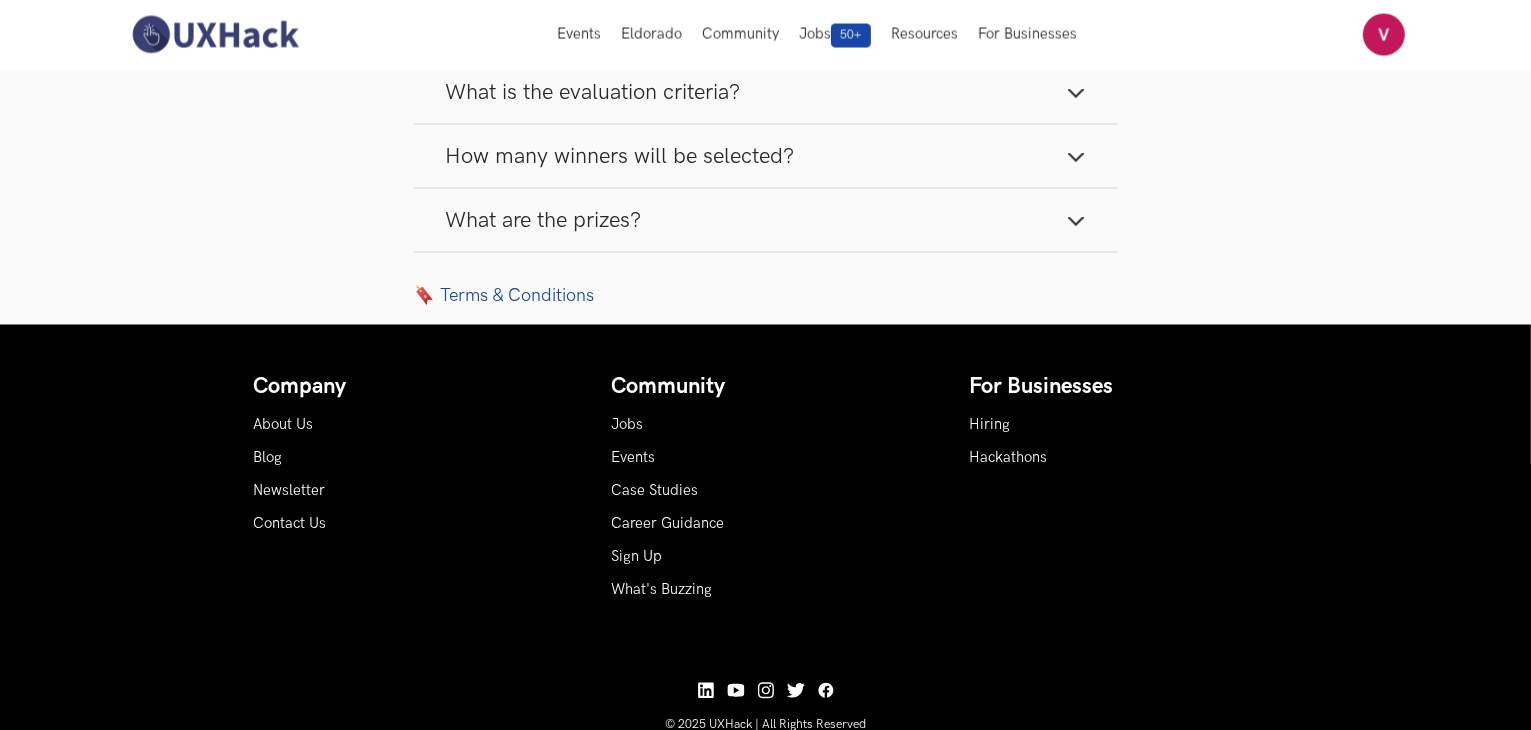 click on "What are the prizes?" at bounding box center [544, 220] 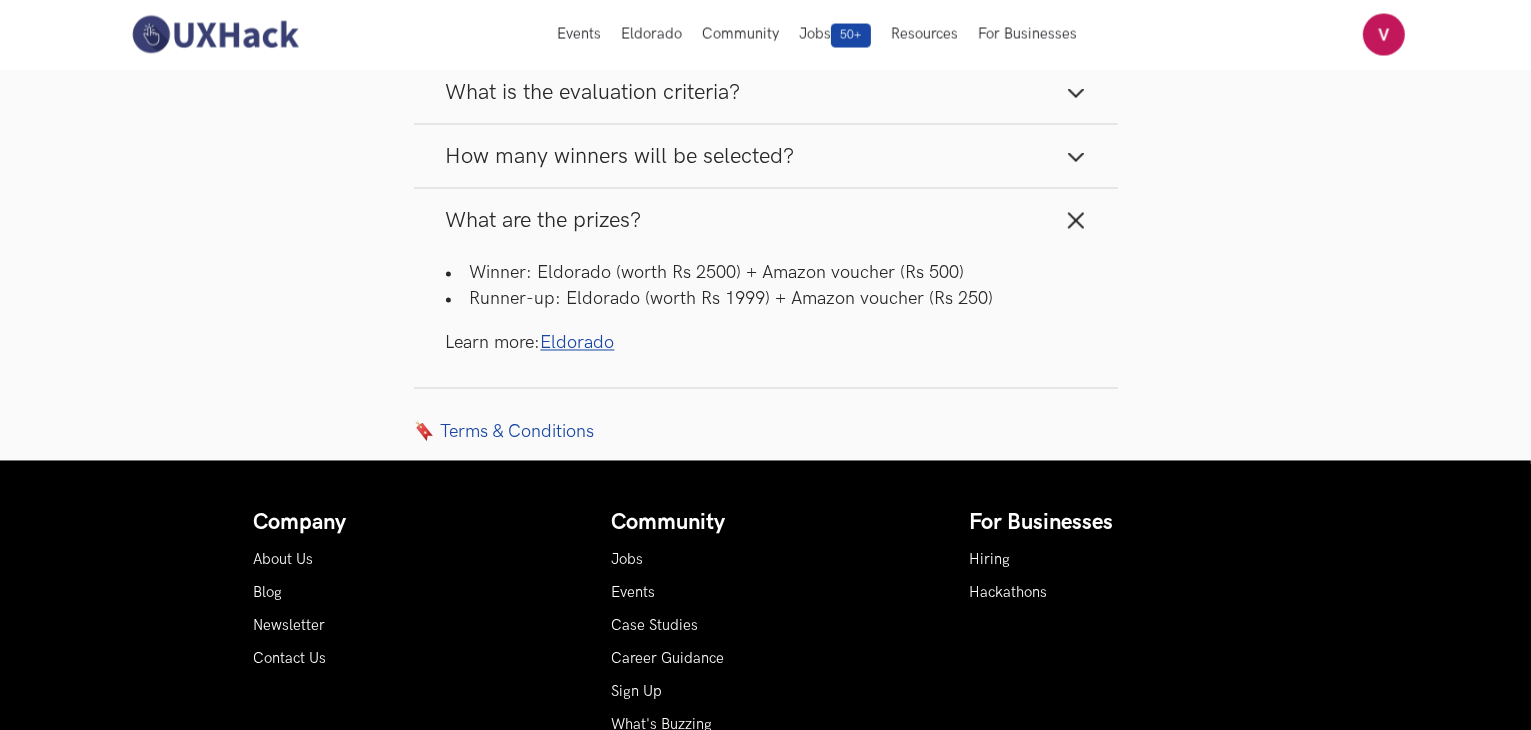 click on "What are the prizes?" at bounding box center (544, 220) 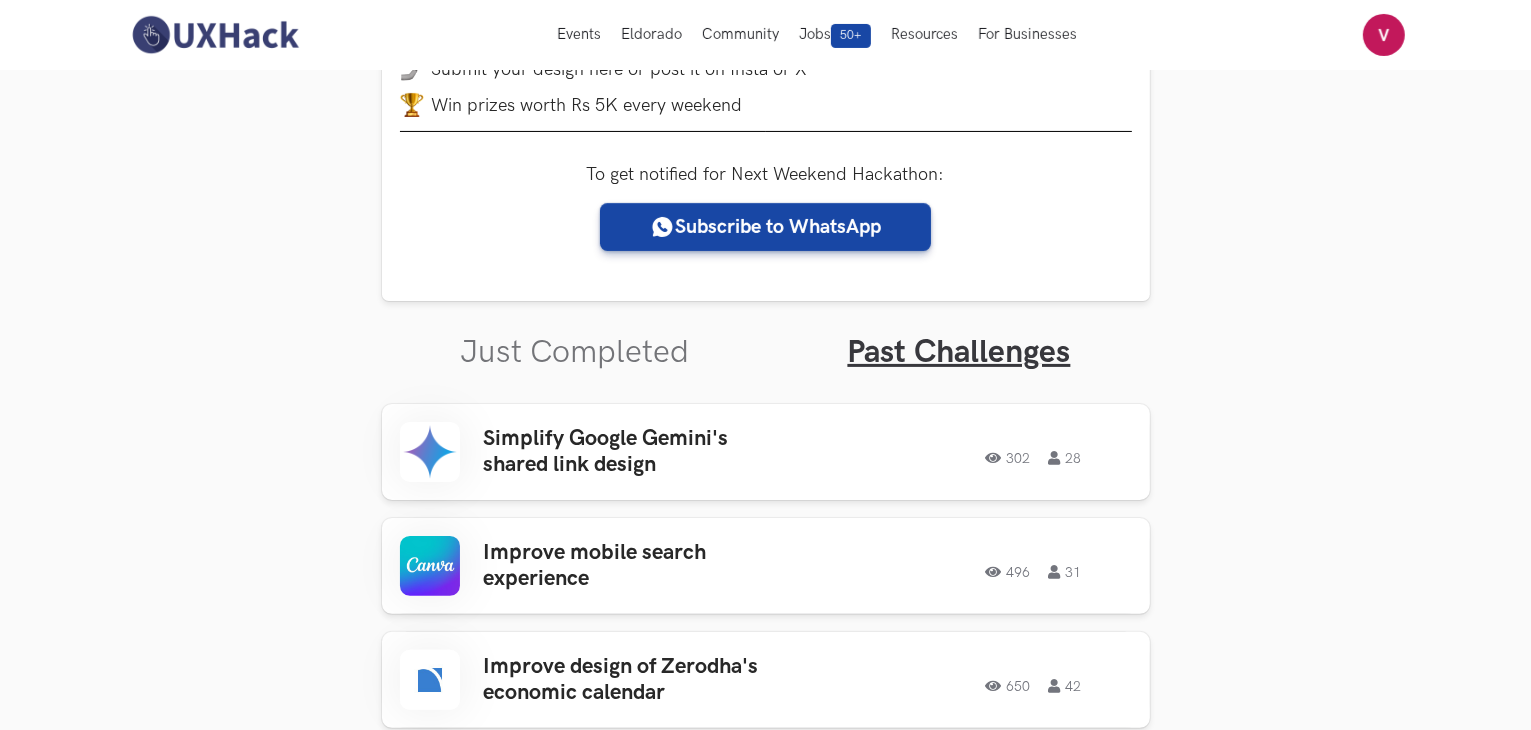 scroll, scrollTop: 0, scrollLeft: 0, axis: both 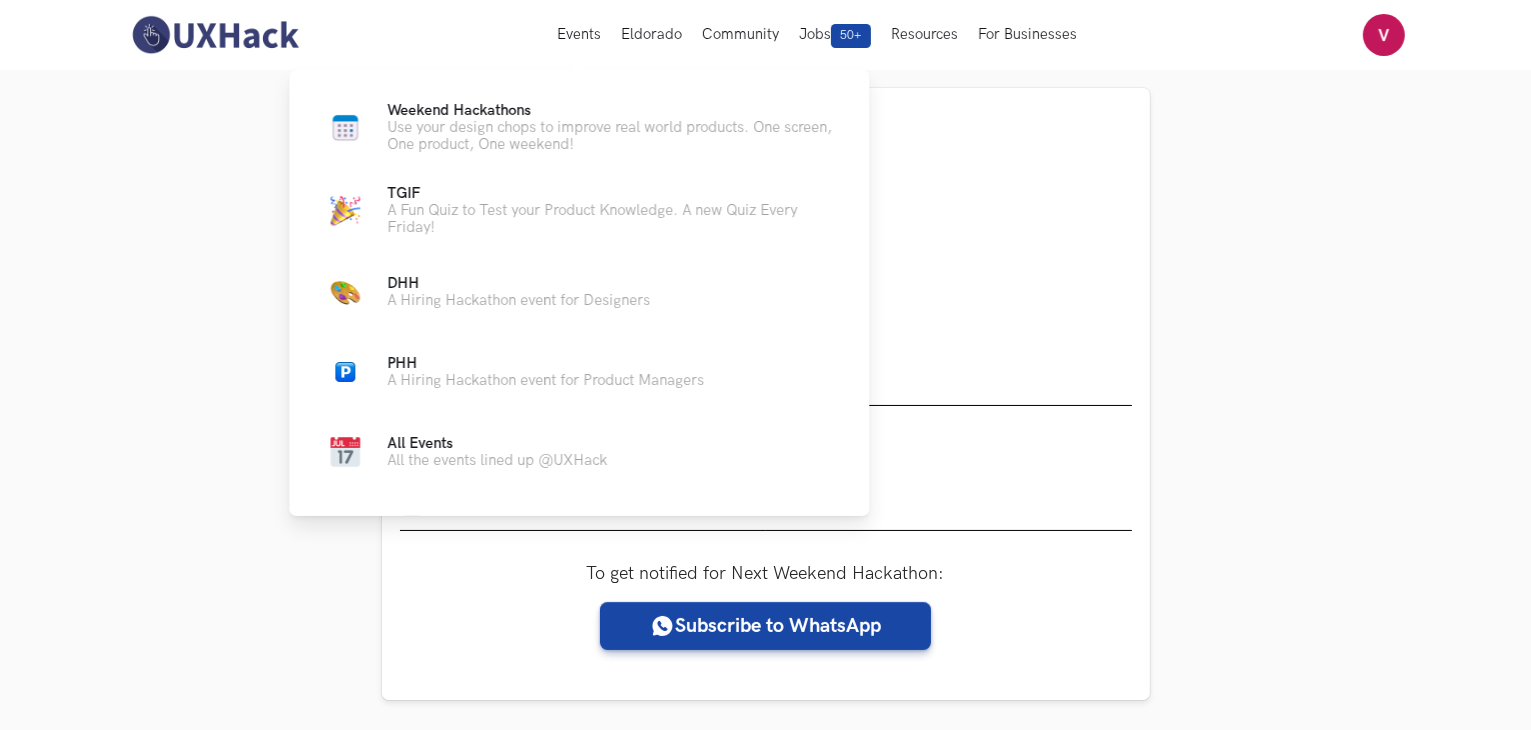 click on "Weekend Hackathons  Live Use your design chops to improve real world products. One screen, One product, One weekend! TGIF  Live A Fun Quiz to Test your Product Knowledge. A new Quiz Every Friday! DHH  Live A Hiring Hackathon event for Designers PHH  Live A Hiring Hackathon event for Product Managers All Events All the events lined up @UXHack" at bounding box center [579, 289] 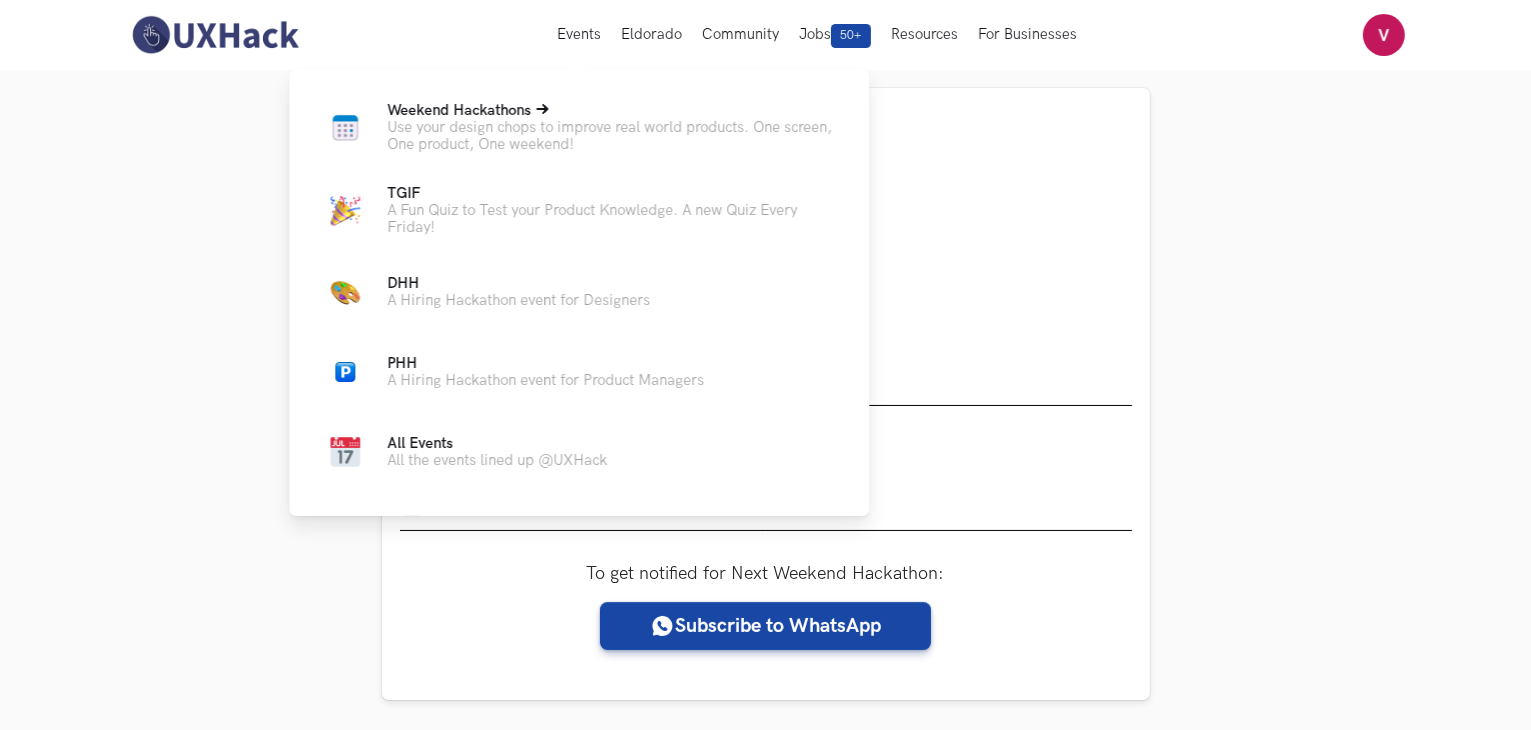 click on "Weekend Hackathons  Live" at bounding box center (459, 110) 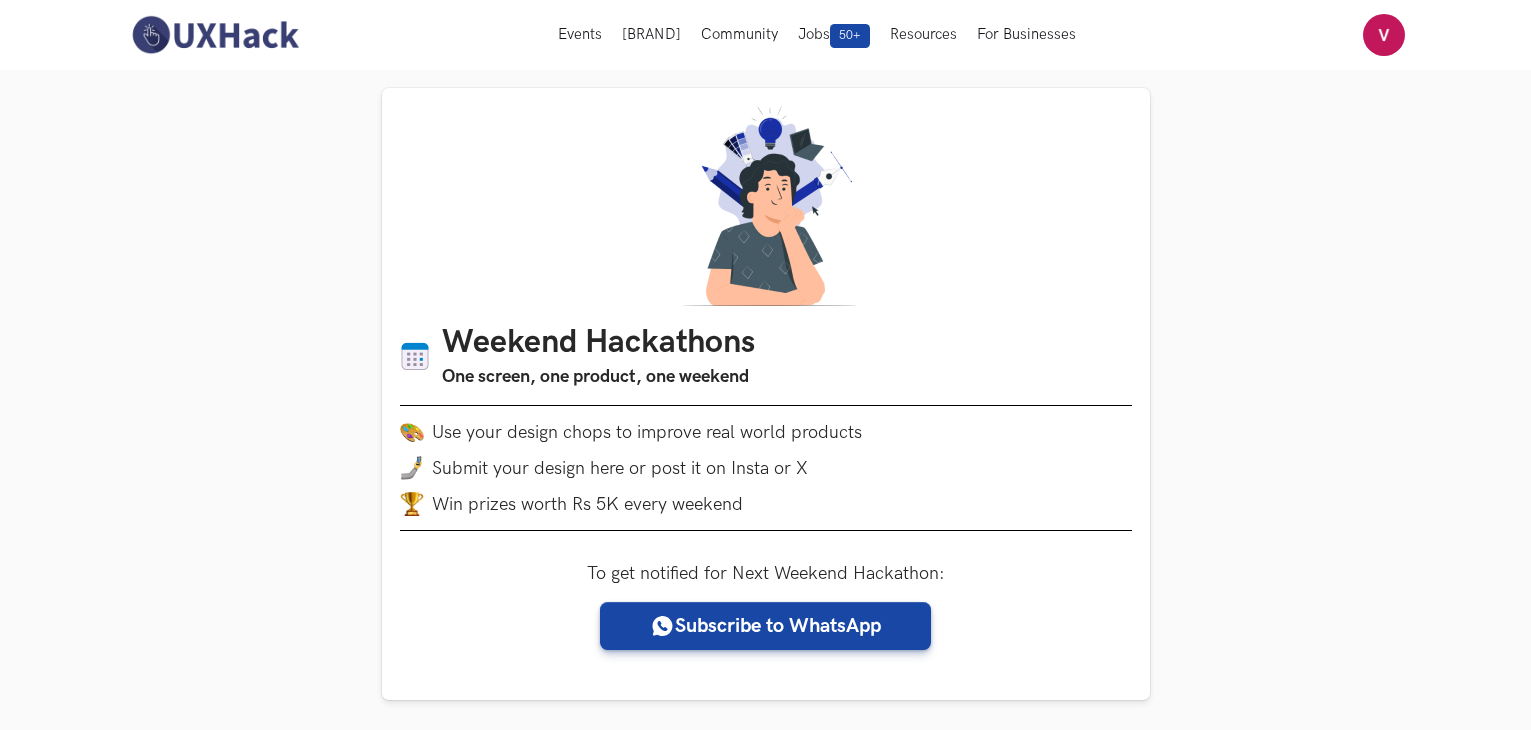 scroll, scrollTop: 0, scrollLeft: 0, axis: both 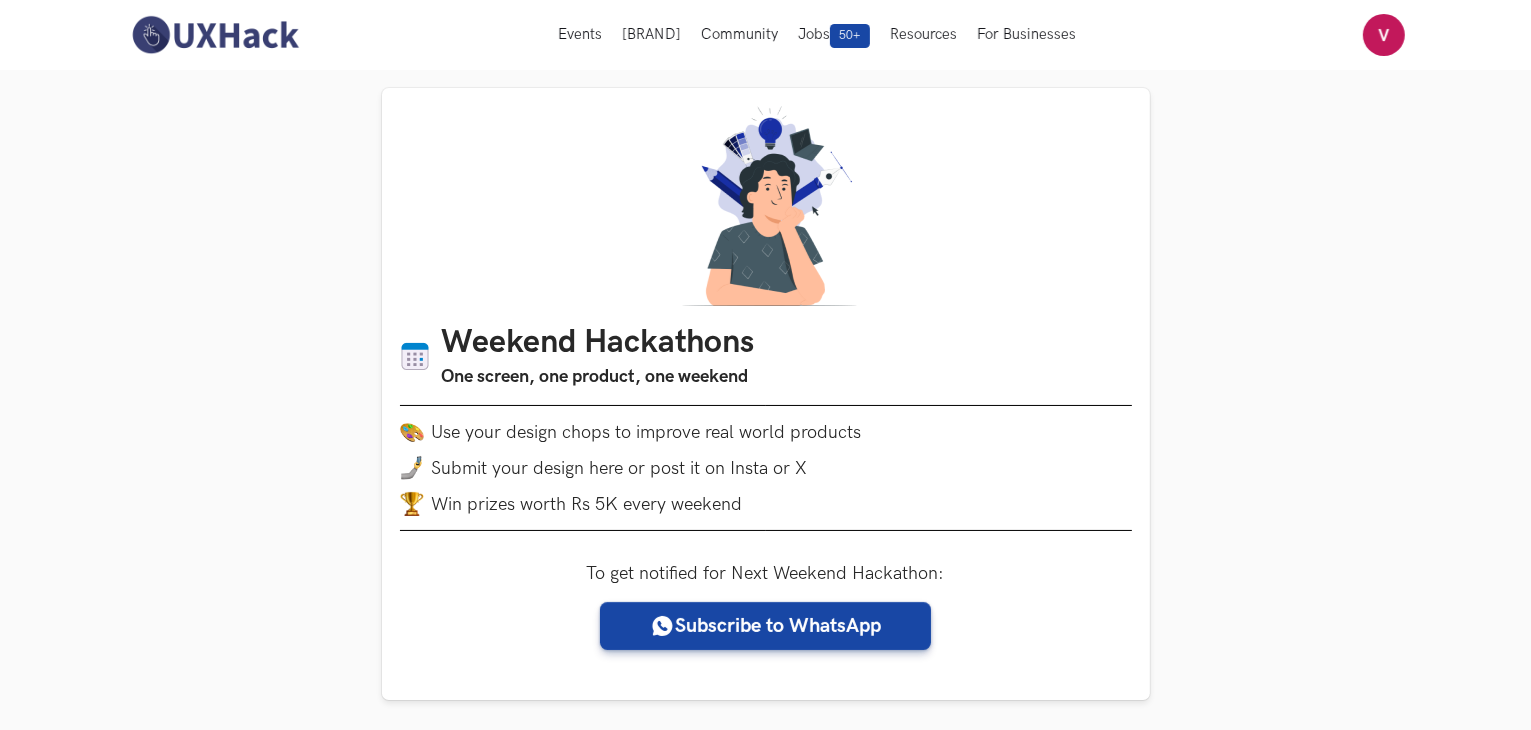 click on "Weekend Hackathons One screen, one product, one weekend Use your design chops to improve real world products Submit your design here or post it on Insta or X Win prizes worth Rs 5K every weekend To get notified for Next Weekend Hackathon: Subscribe to WhatsApp Just Completed Past Challenges Policybazaar Completed Weekend Hackathon #74 Policybazaar is an online platform for buying insurance. Users can buy various insurance products on this site including life, health, motor, travel insurance and so on. Improve the design of the homescreen, so as to bring in better prioritisation vs the current style of simply placing product icons. Also try to improve the overall design of this page. You can choose to add or remove elements. Note:  You need to design only 1 screen of the desktop site (one fold only). Please do not use any annotations or explanations in your designs. View Winners Share this page         Copied https://uxhack.co/product/Policybazaar/weekend-hackathons/improve-homepage-design-270620251030/ Close" at bounding box center [765, 1485] 